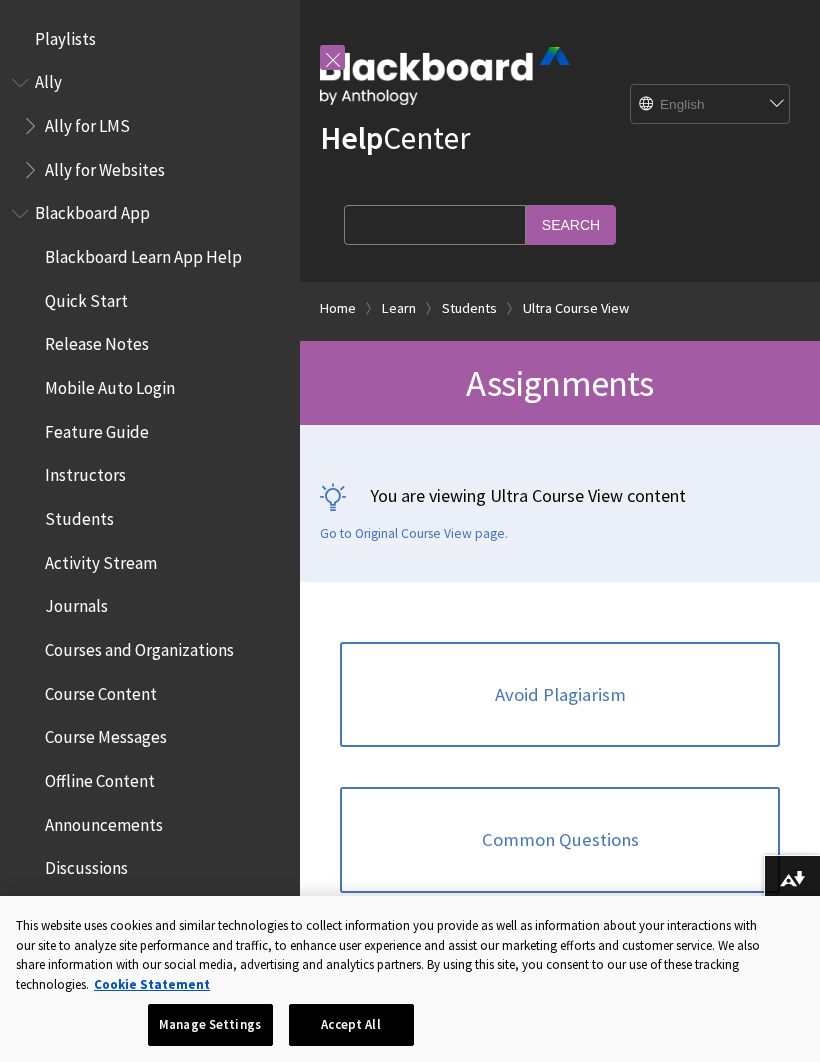 scroll, scrollTop: 0, scrollLeft: 0, axis: both 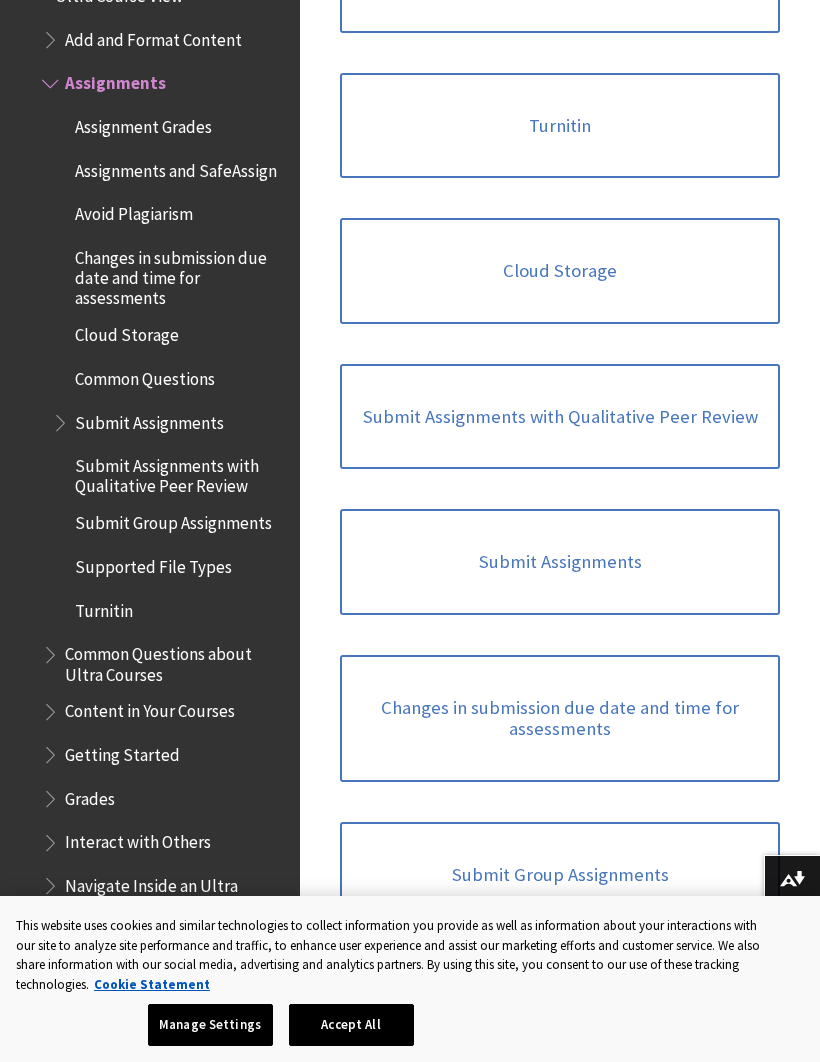 click on "Submit Assignments" at bounding box center [560, 562] 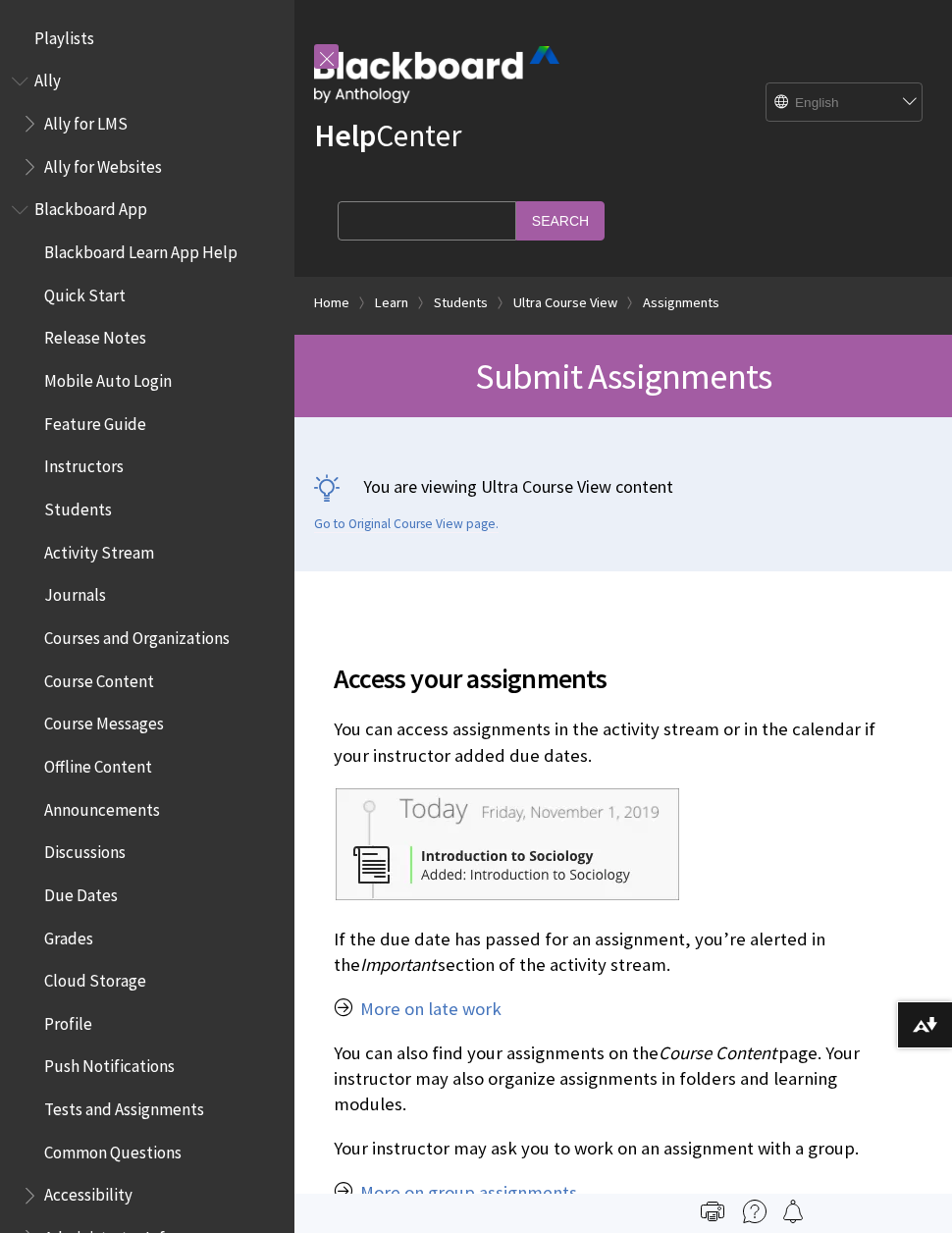 scroll, scrollTop: 8, scrollLeft: 0, axis: vertical 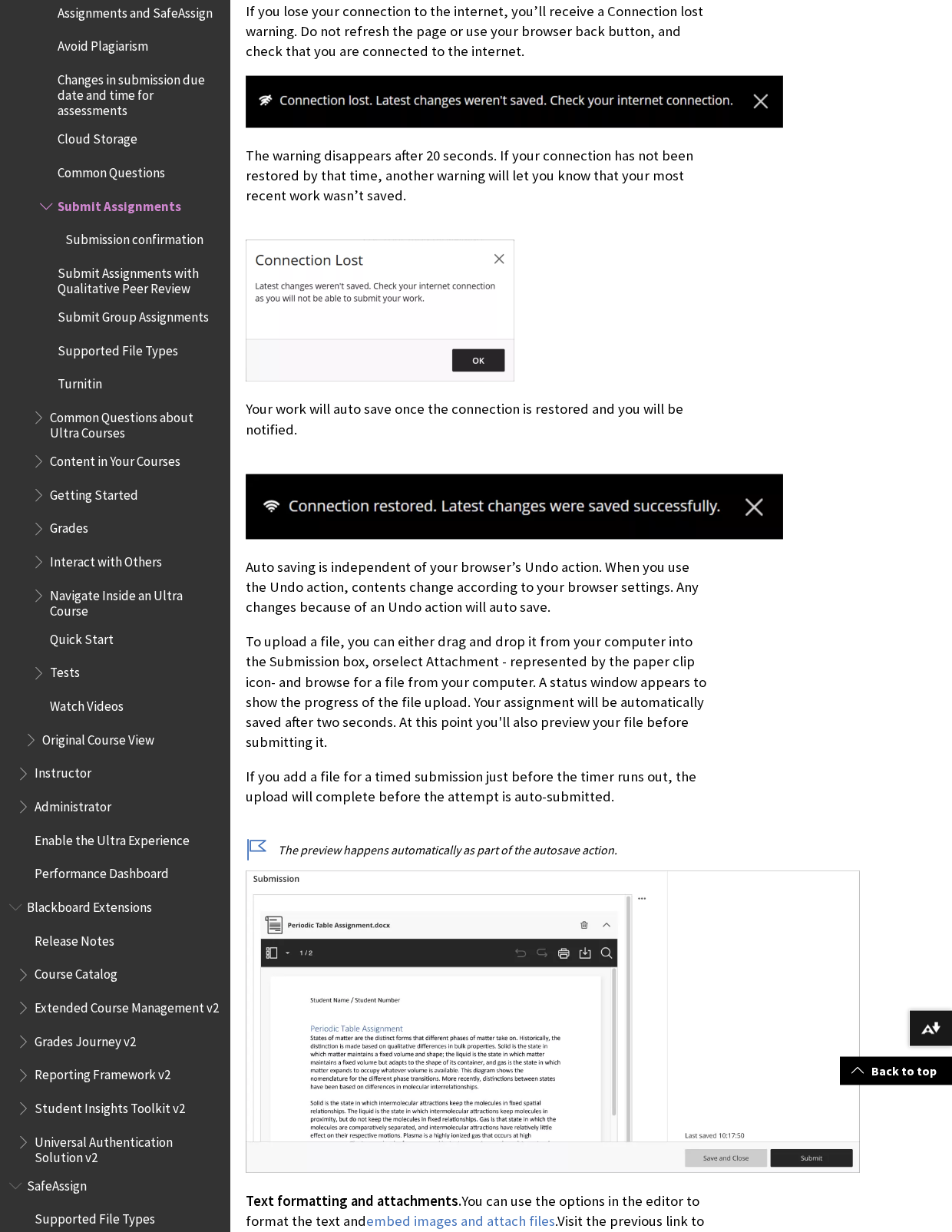 click on "Grades" at bounding box center [127, 529] 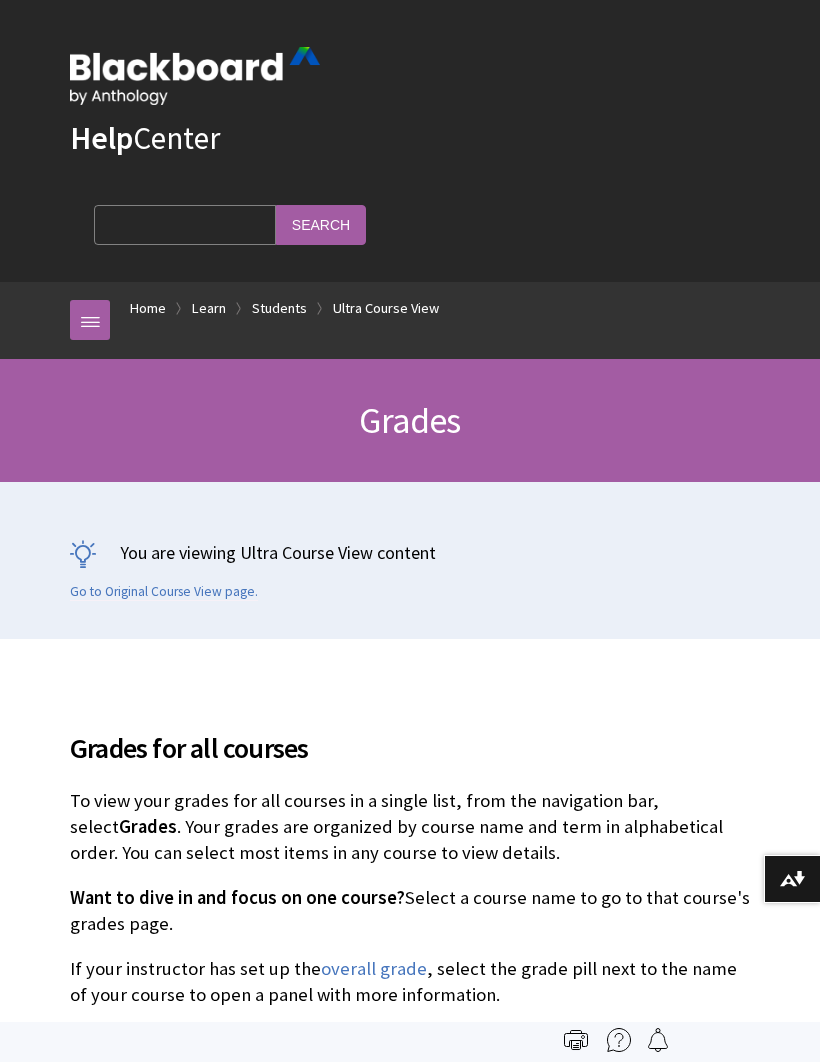 scroll, scrollTop: 0, scrollLeft: 0, axis: both 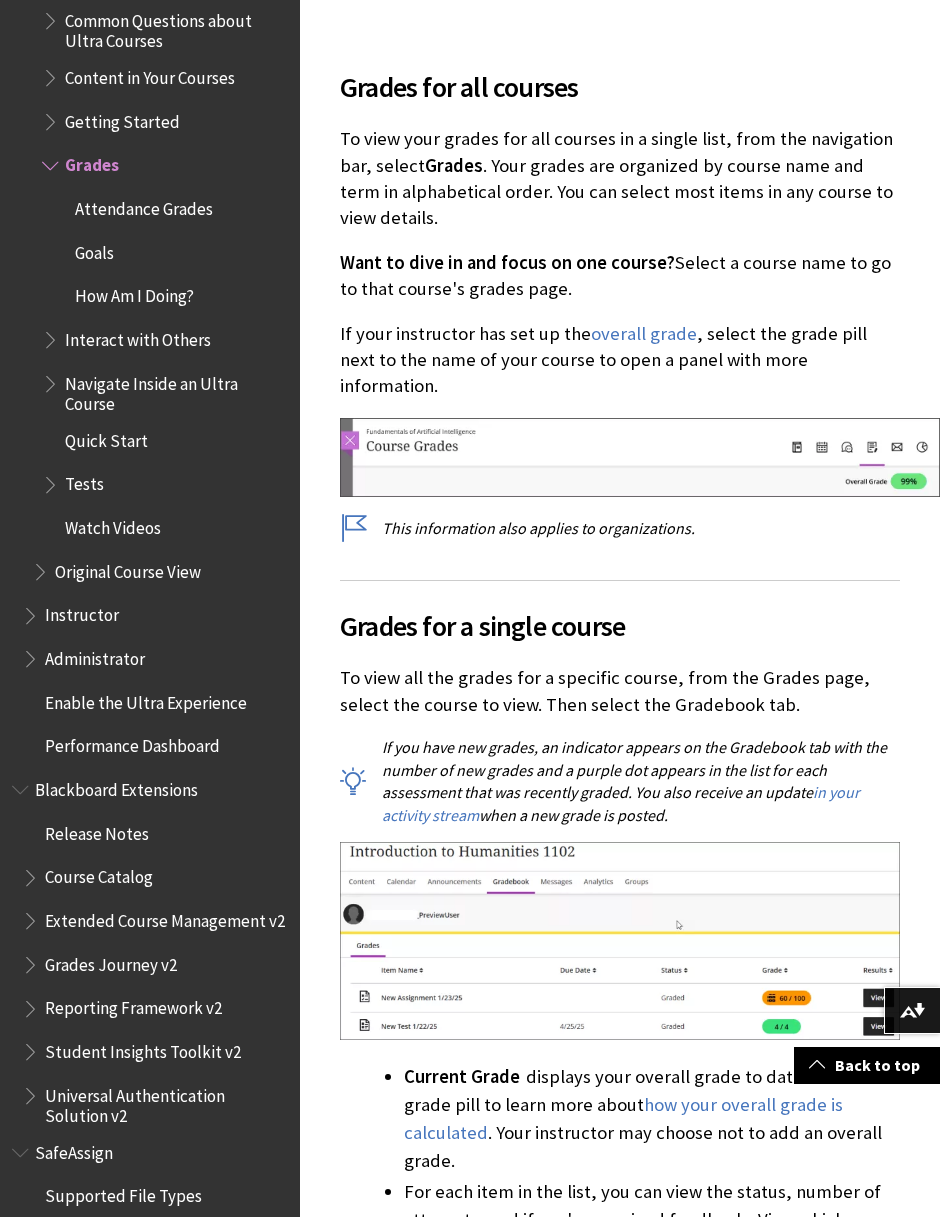 click on "Student" at bounding box center (76, 1236) 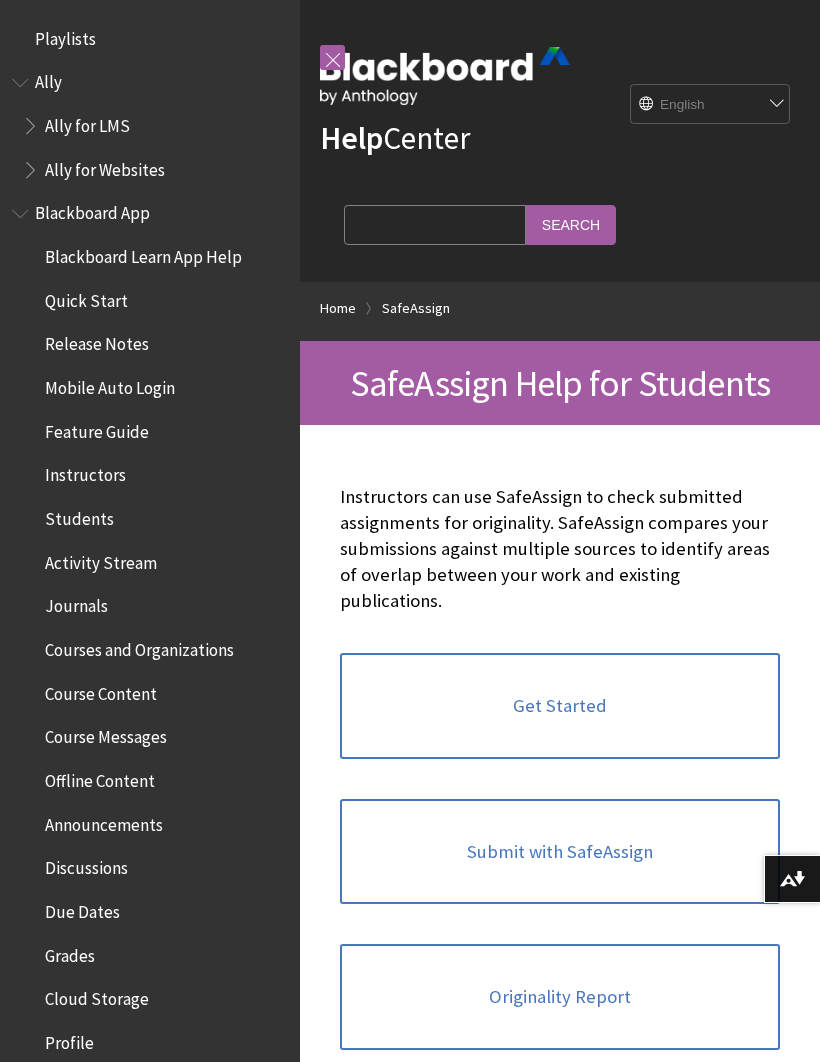 scroll, scrollTop: 0, scrollLeft: 0, axis: both 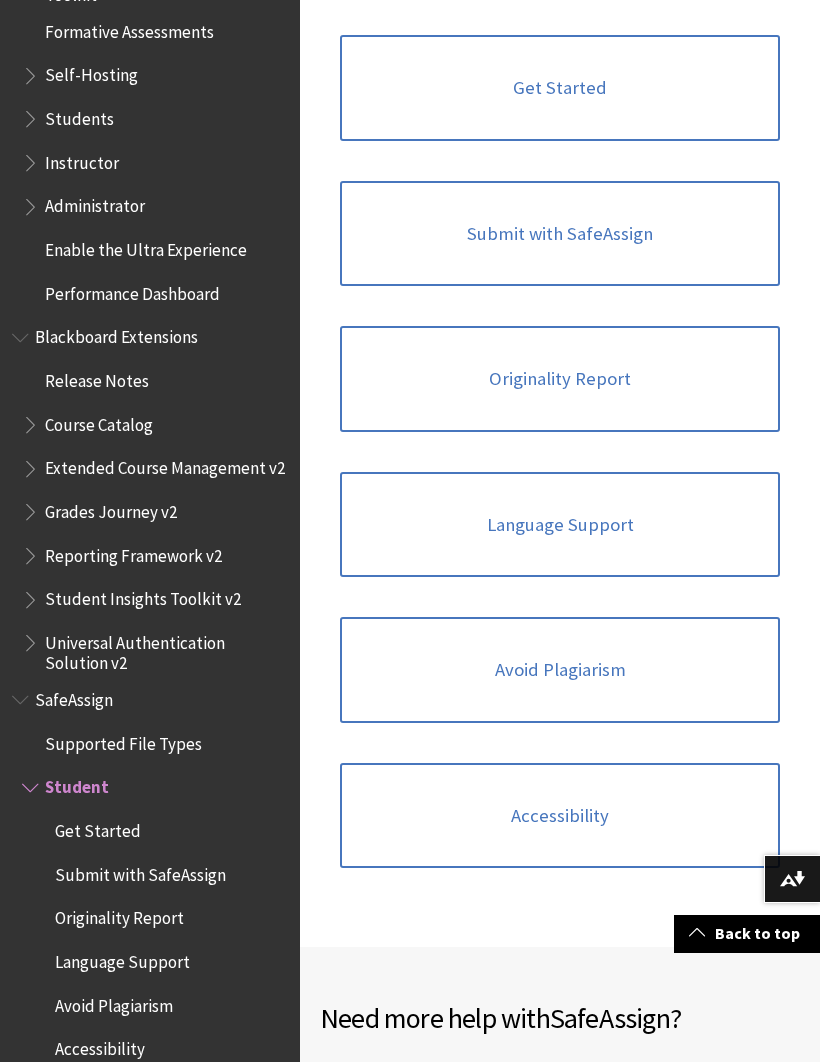 click on "Submit with SafeAssign" at bounding box center (560, 234) 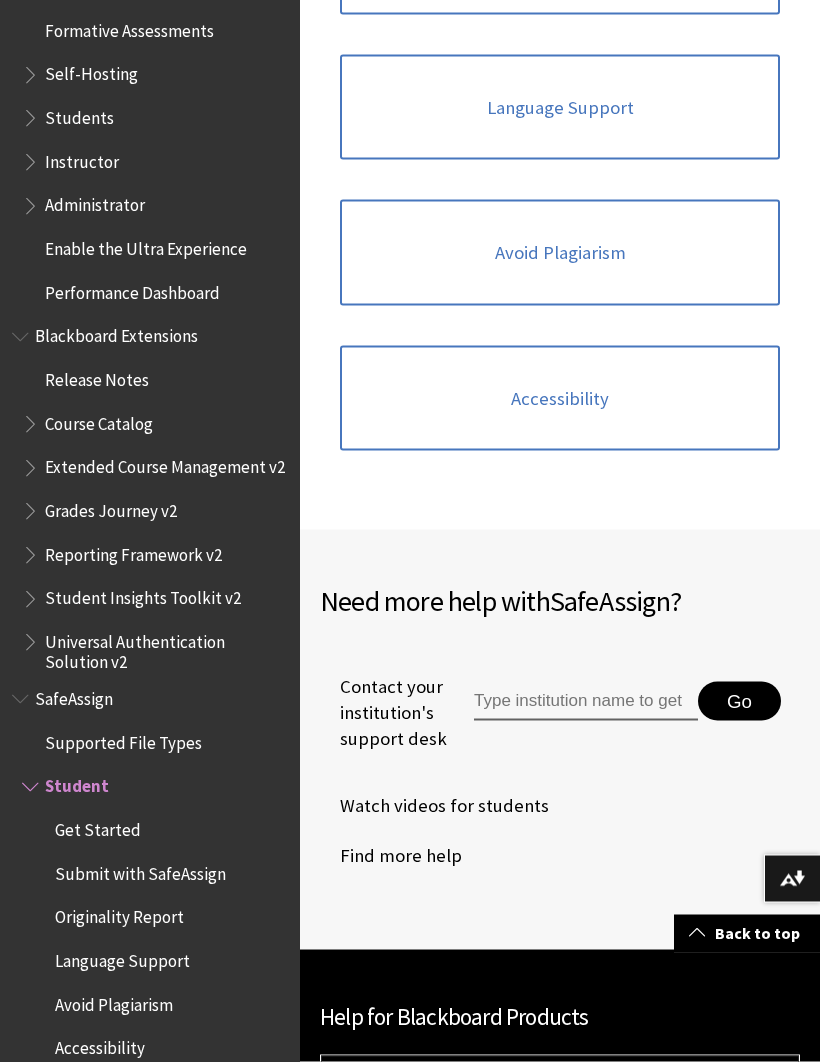 scroll, scrollTop: 1036, scrollLeft: 0, axis: vertical 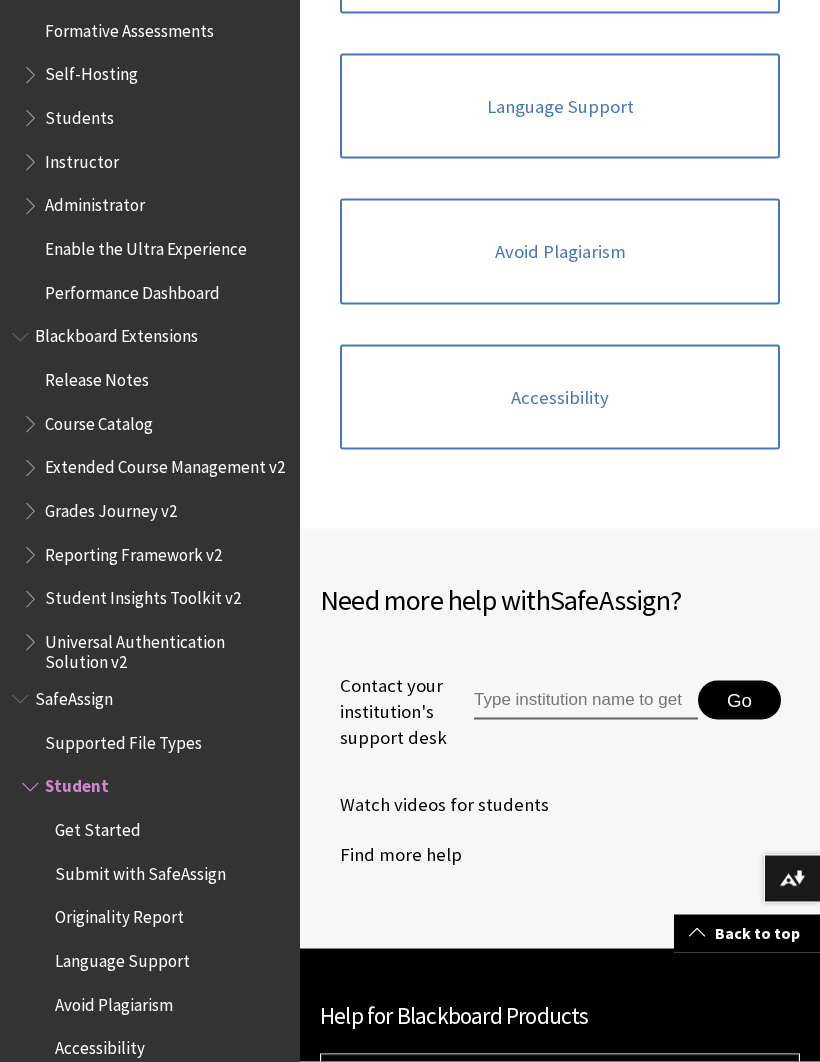 click on "Accessibility" at bounding box center (560, 398) 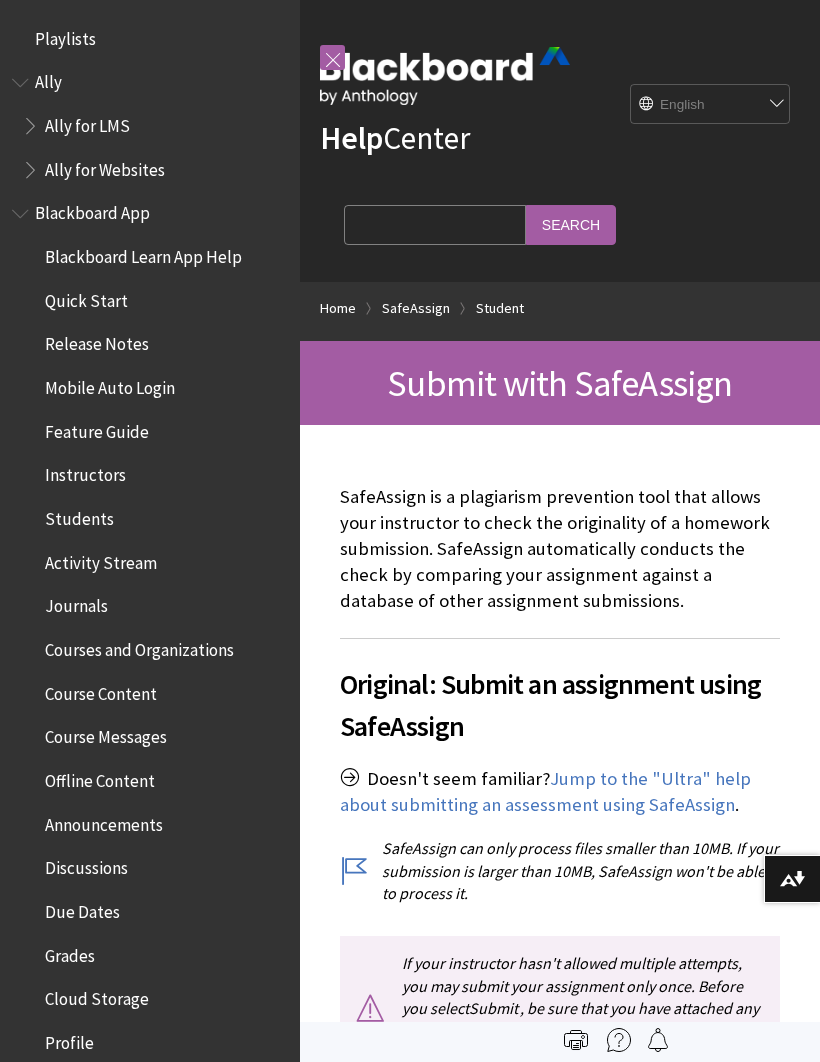 scroll, scrollTop: 0, scrollLeft: 0, axis: both 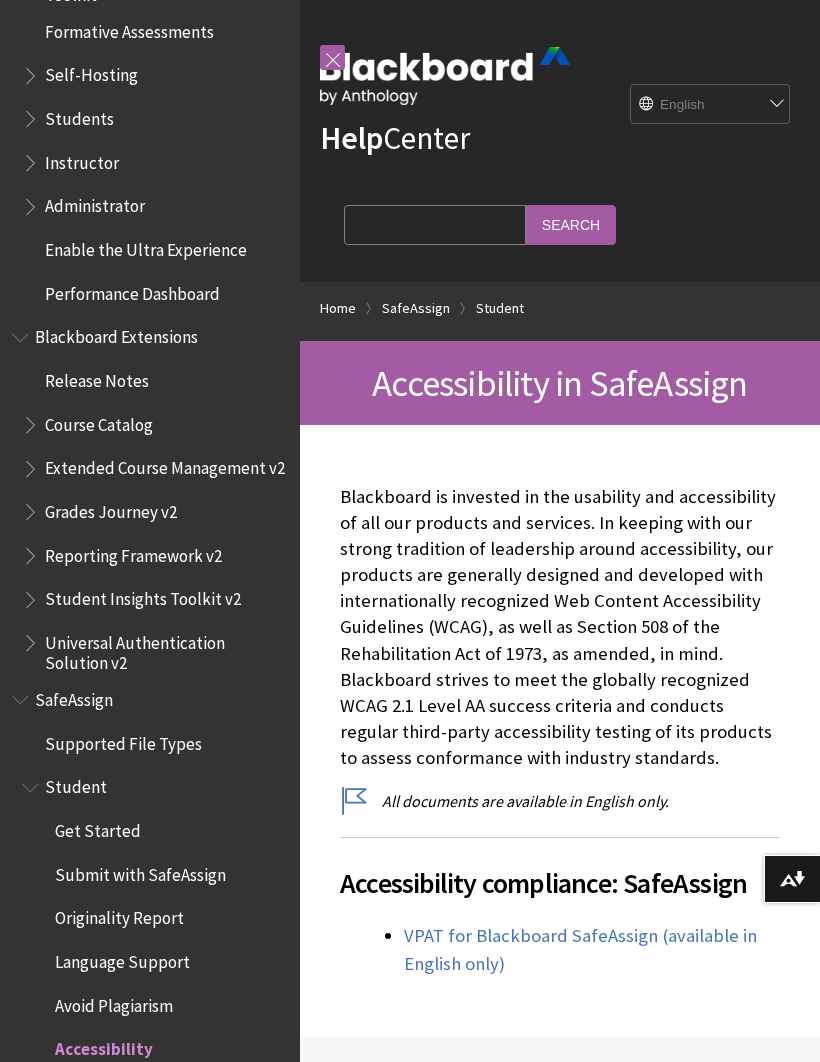 click on "Students" at bounding box center (79, 115) 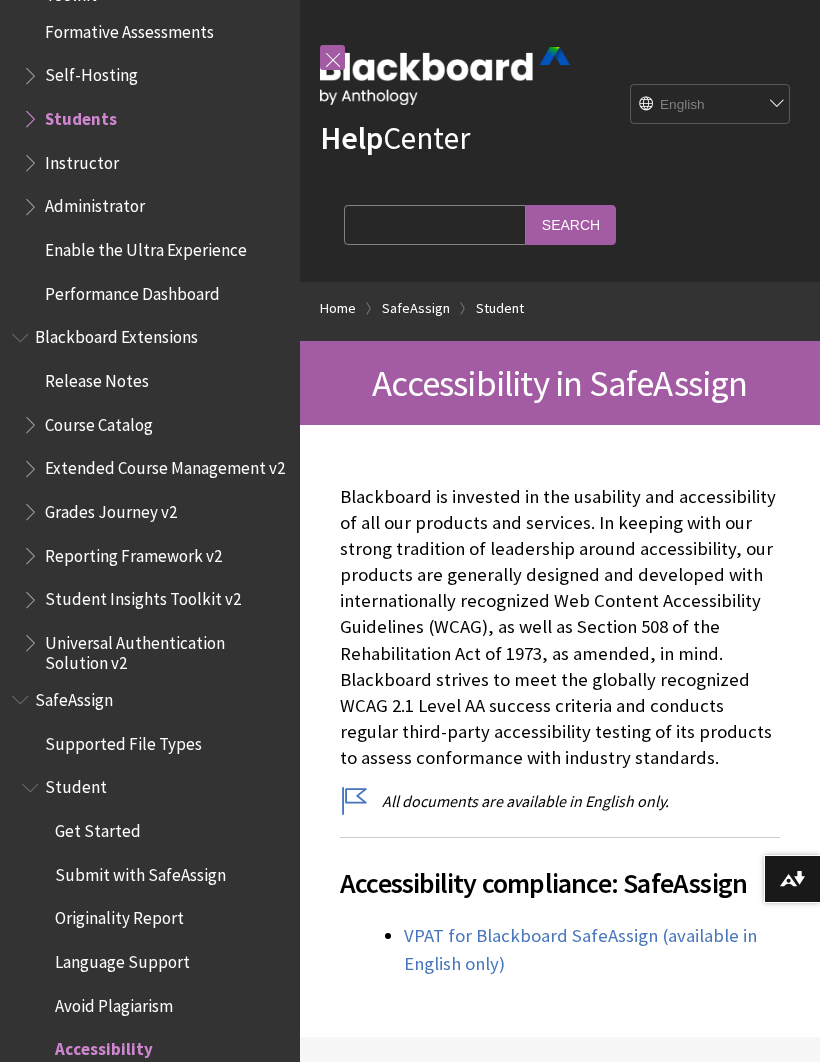 scroll, scrollTop: 1699, scrollLeft: 0, axis: vertical 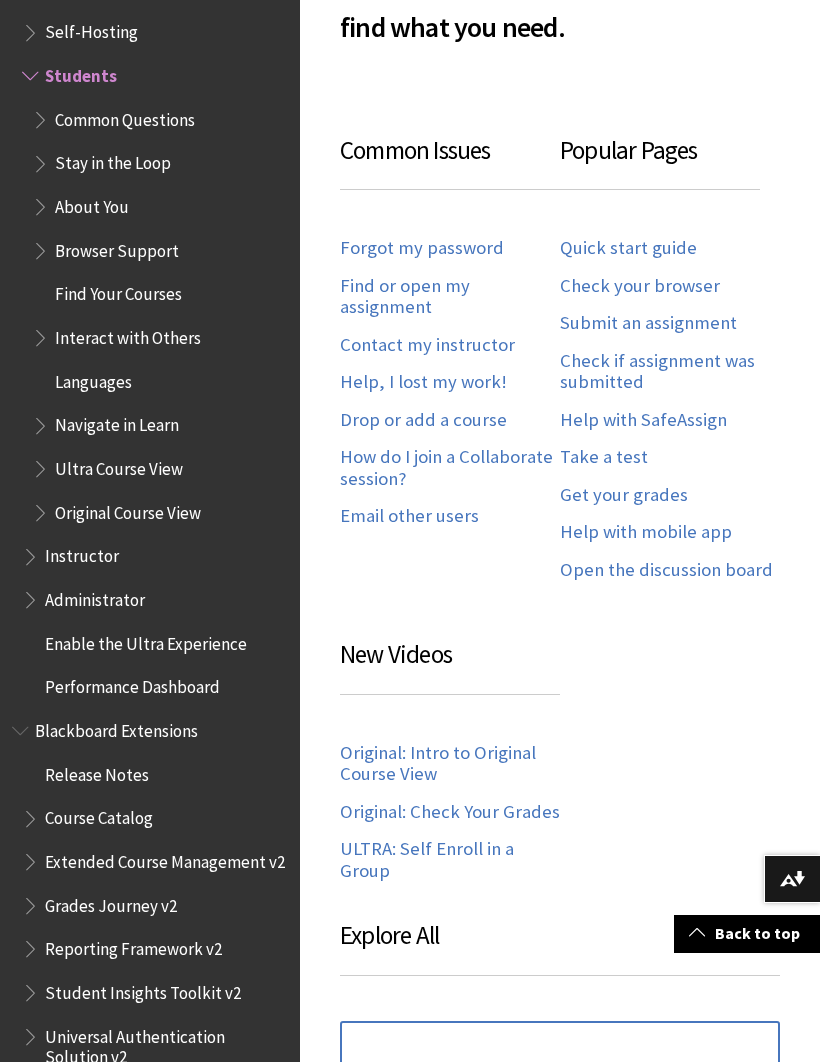 click on "Check your browser" at bounding box center (640, 286) 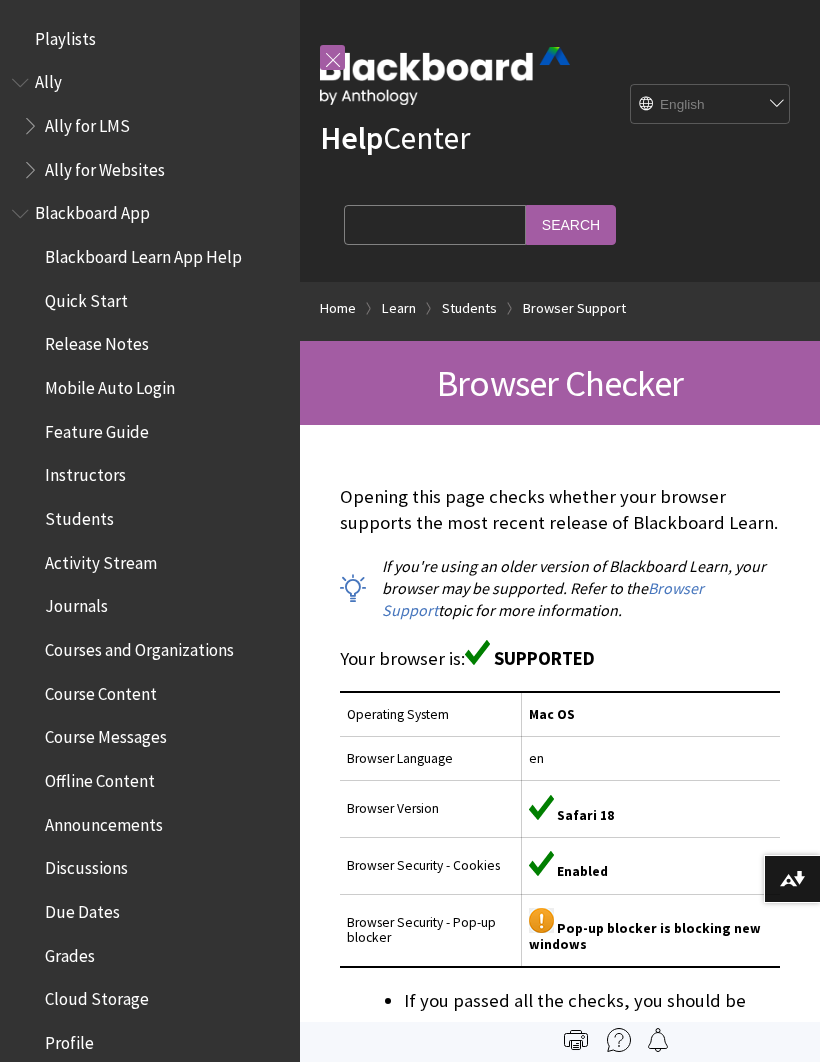 scroll, scrollTop: 0, scrollLeft: 0, axis: both 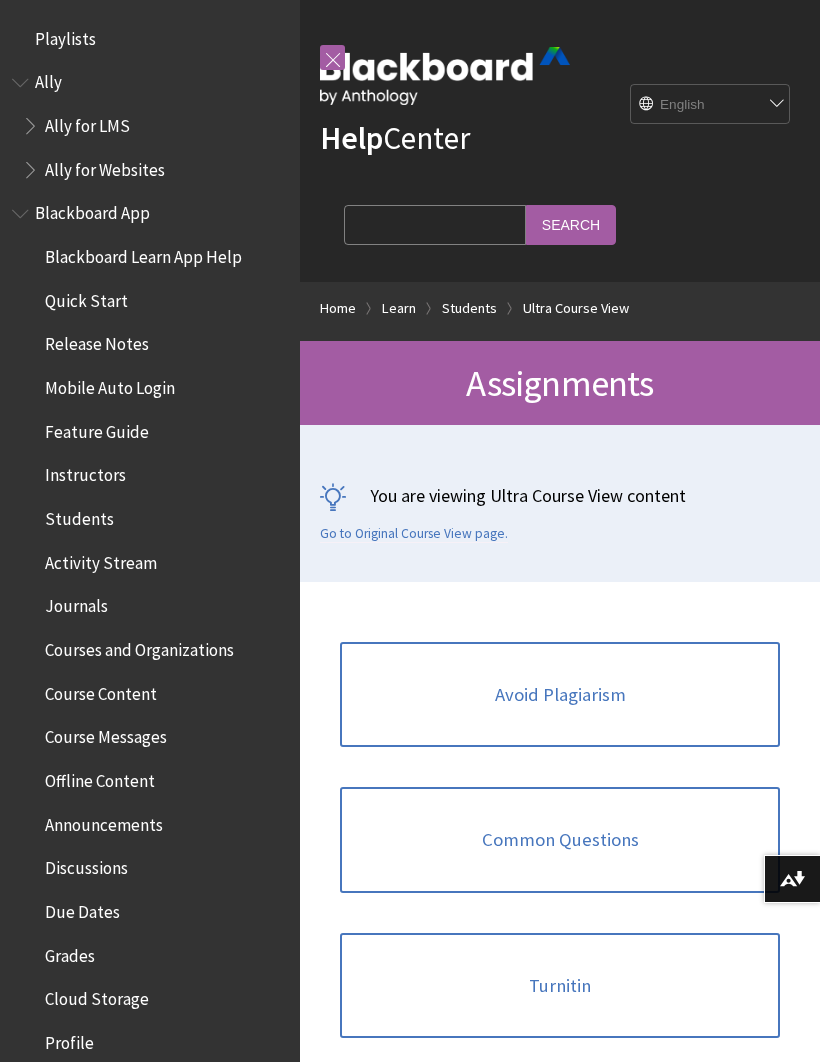 click on "Courses and Organizations" at bounding box center (139, 646) 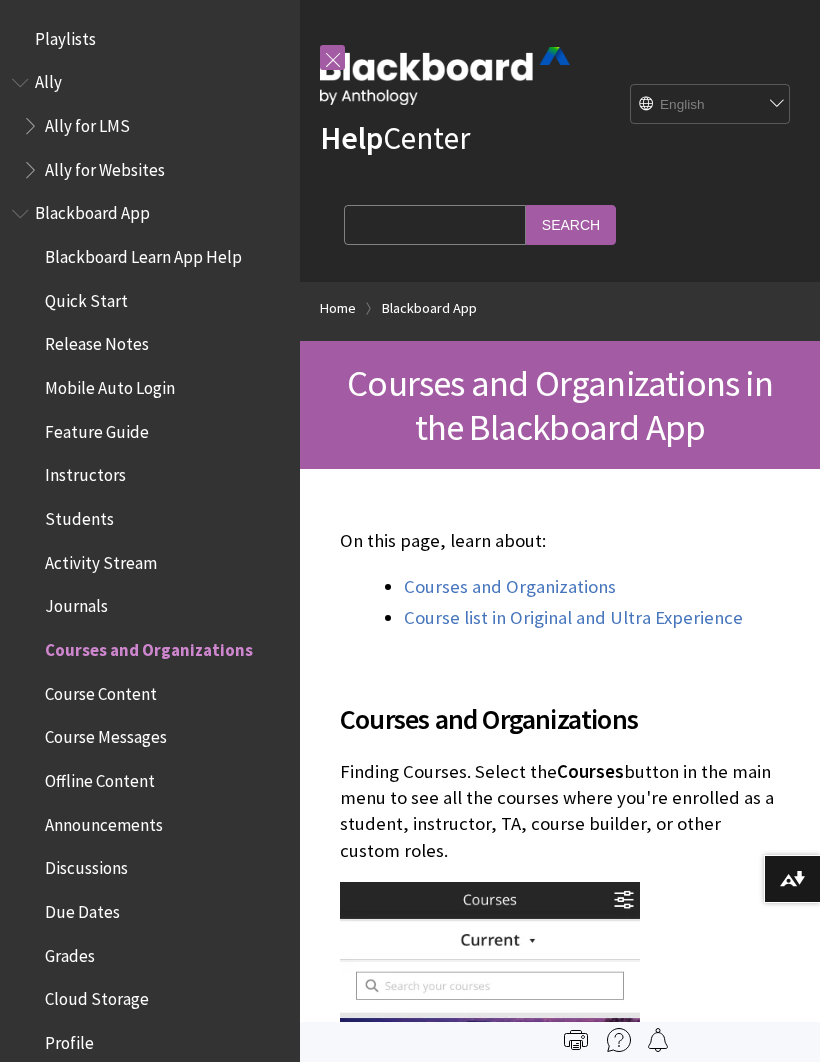 scroll, scrollTop: 0, scrollLeft: 0, axis: both 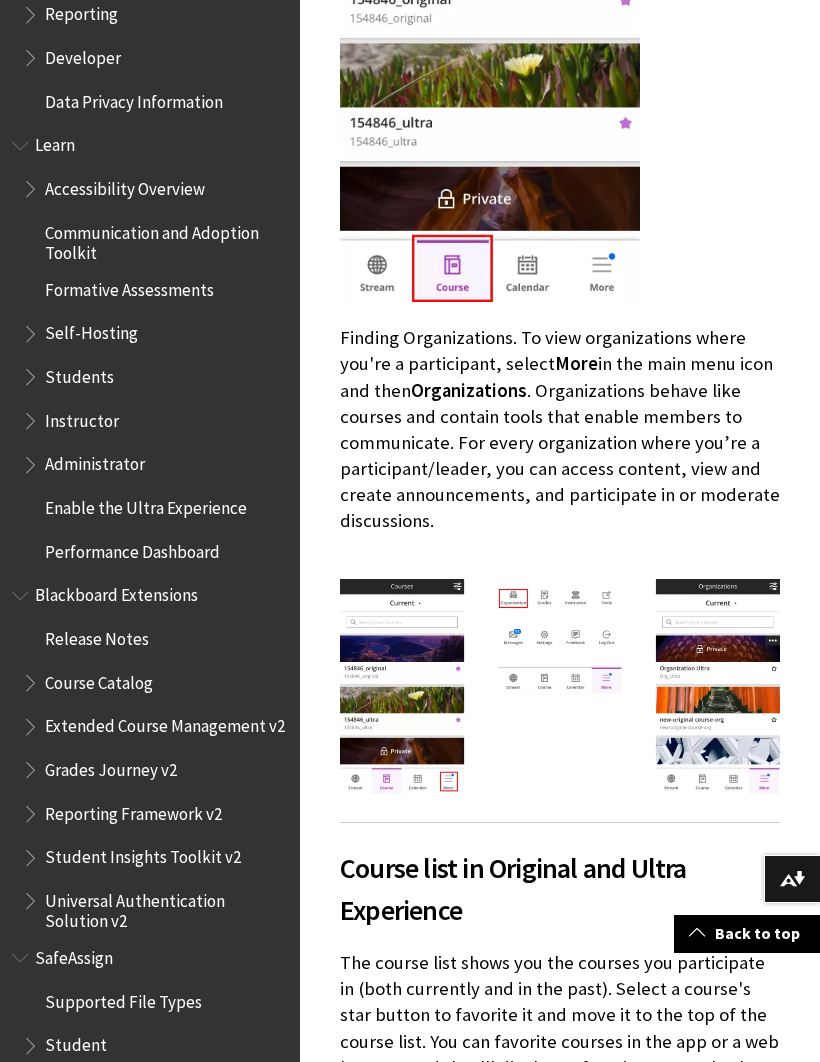 click on "Course Catalog" at bounding box center (99, 679) 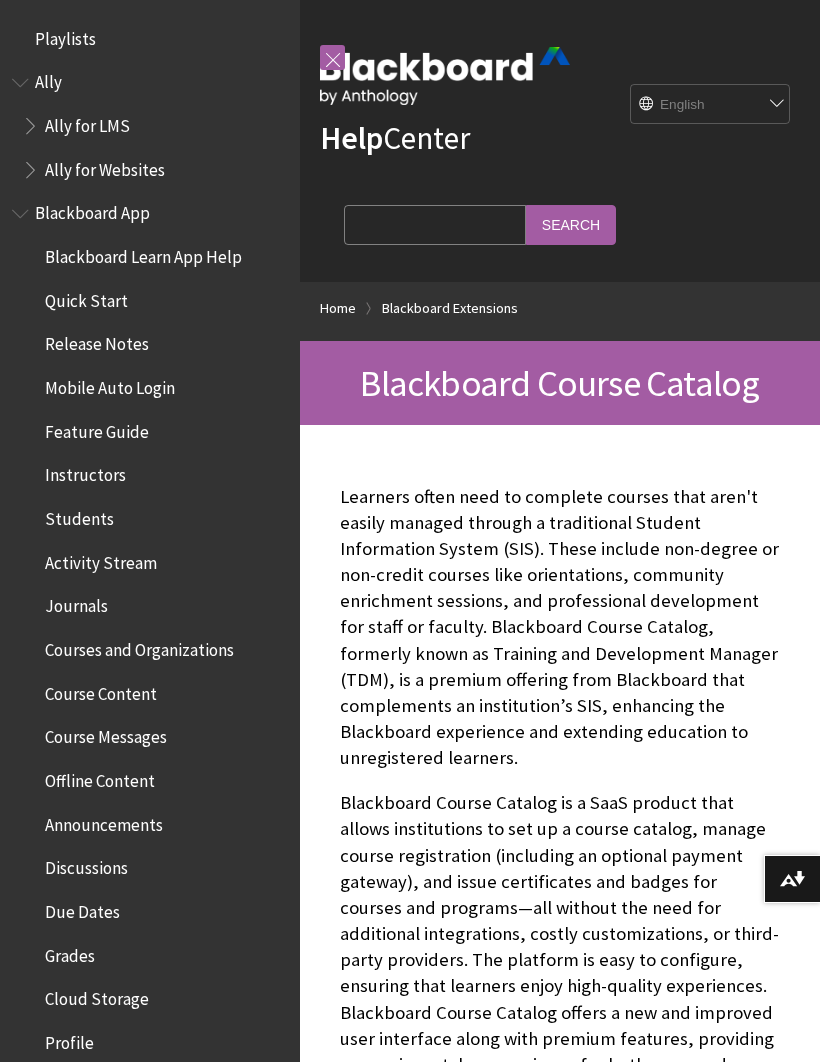 scroll, scrollTop: 0, scrollLeft: 0, axis: both 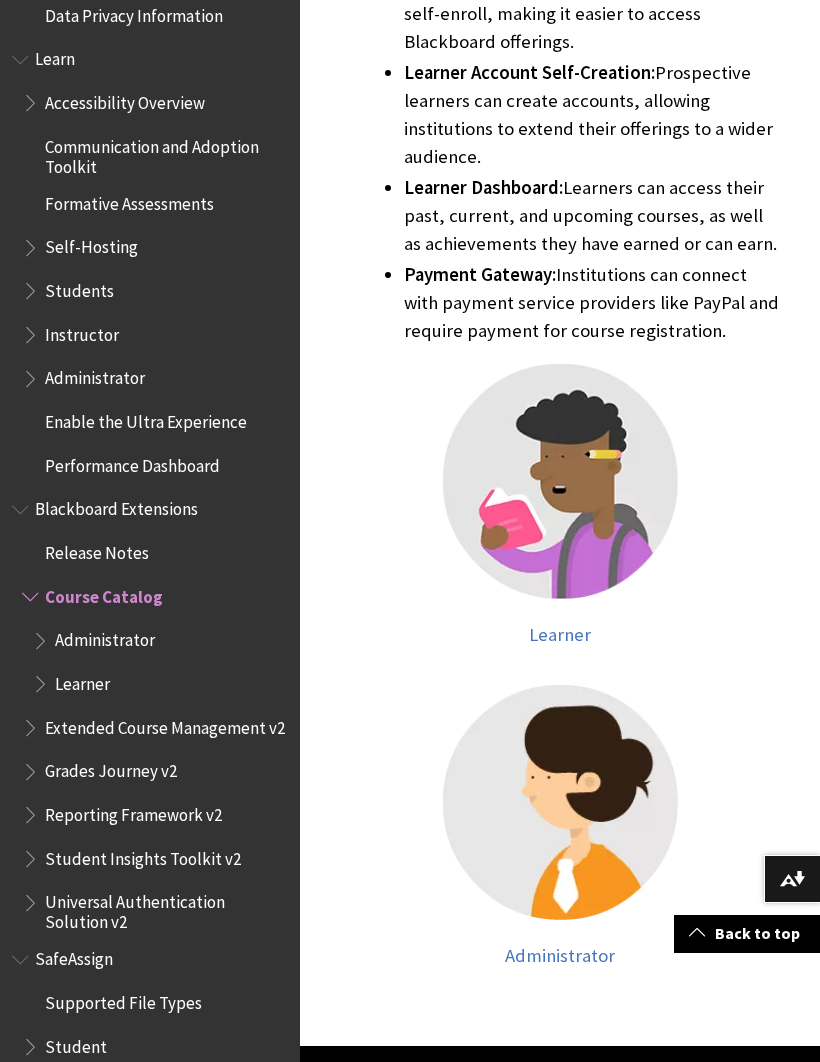 click at bounding box center (560, 481) 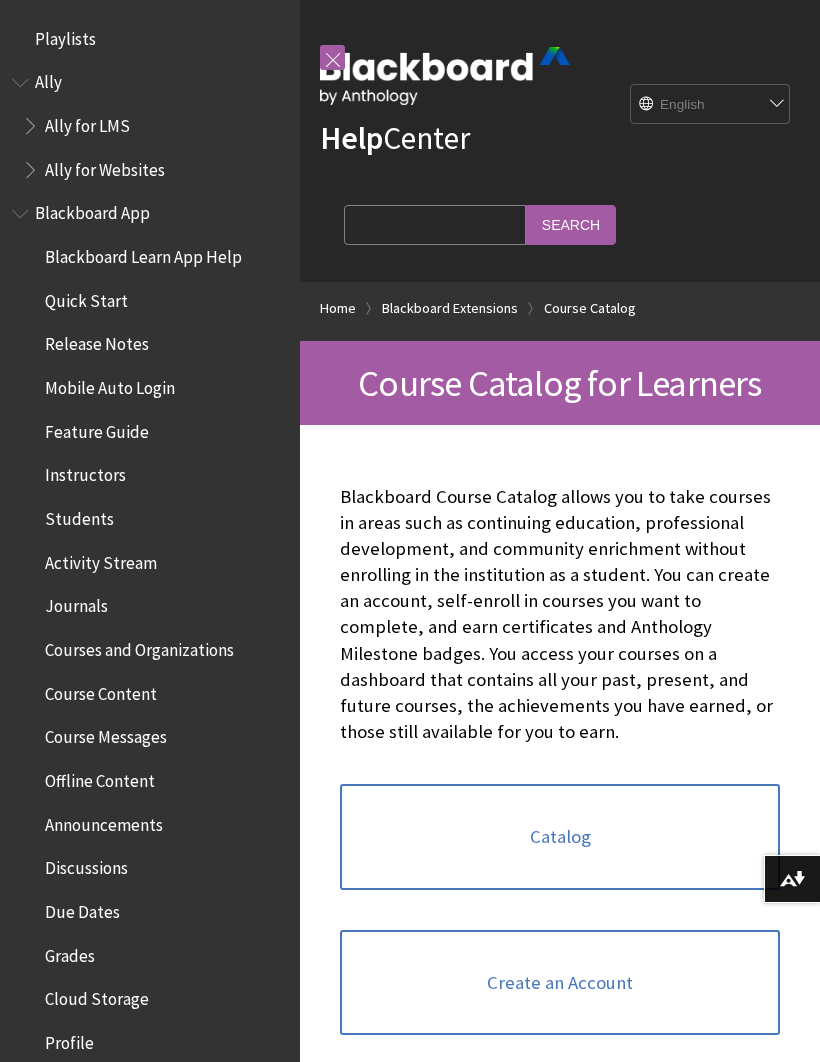 scroll, scrollTop: 0, scrollLeft: 0, axis: both 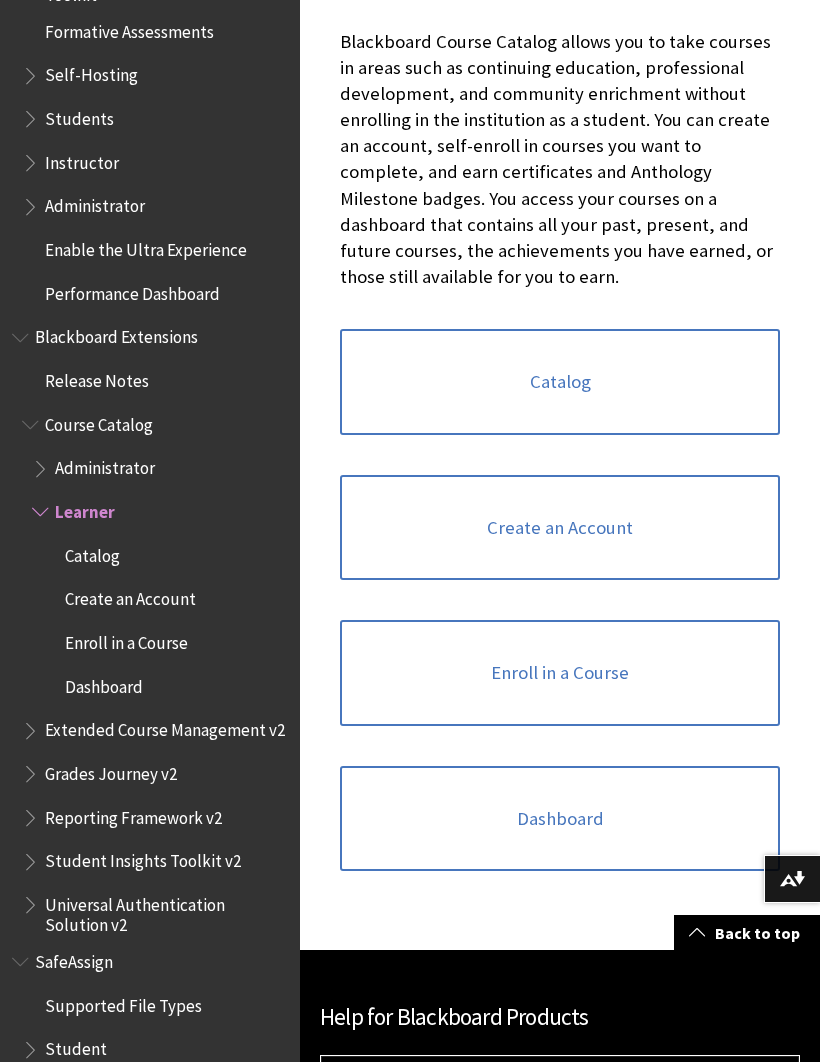 click on "Dashboard" at bounding box center [560, 819] 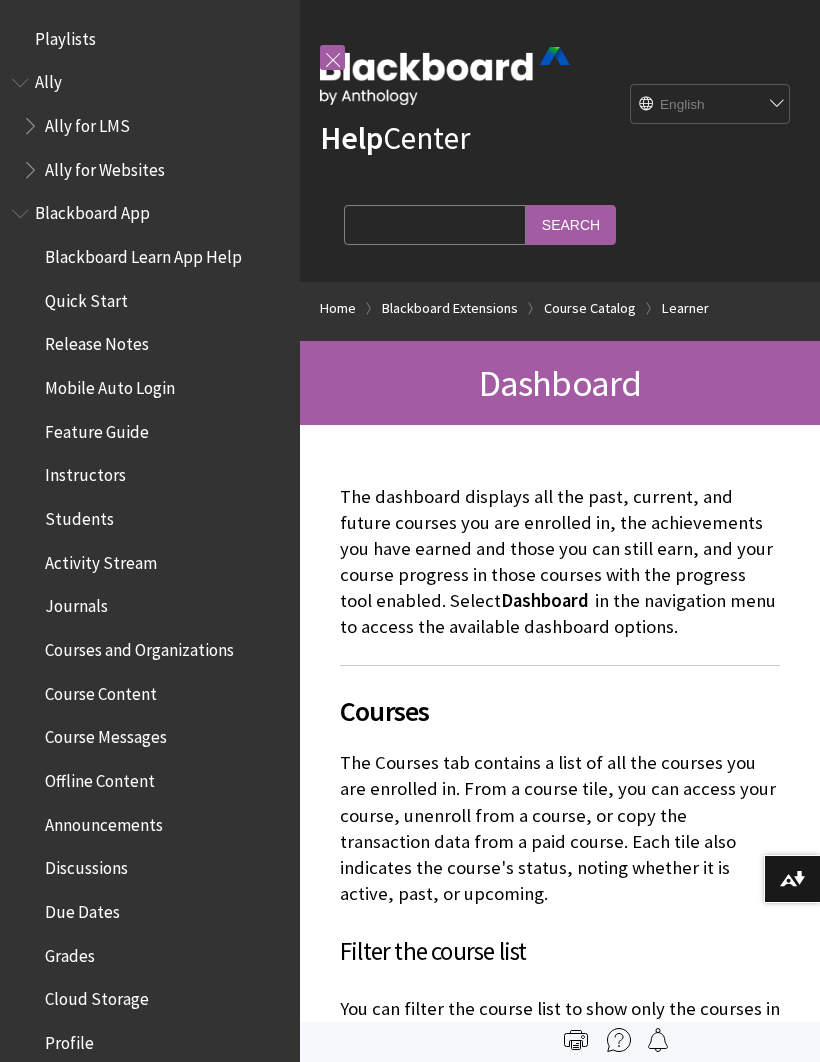 scroll, scrollTop: 0, scrollLeft: 0, axis: both 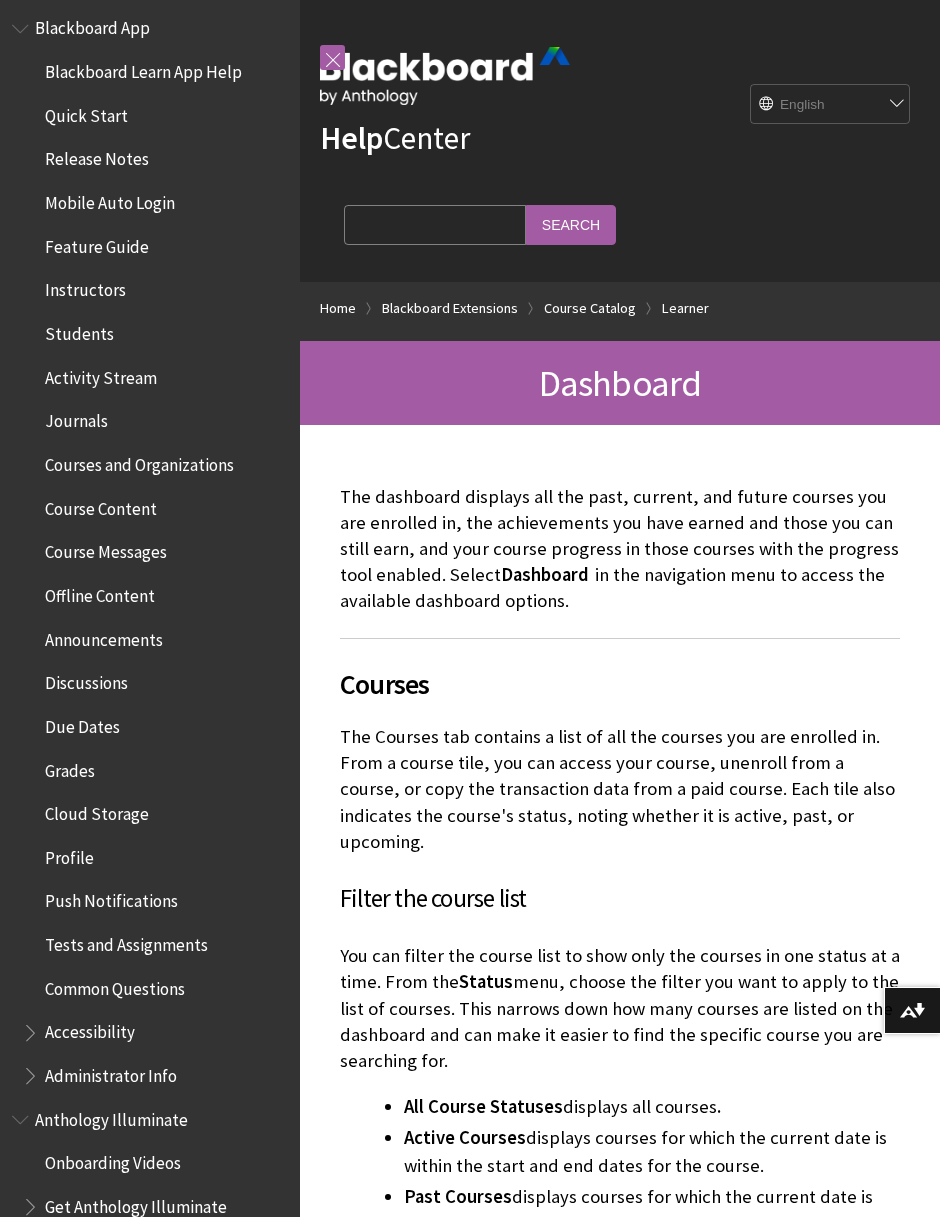 click on "Course Content" at bounding box center (101, 505) 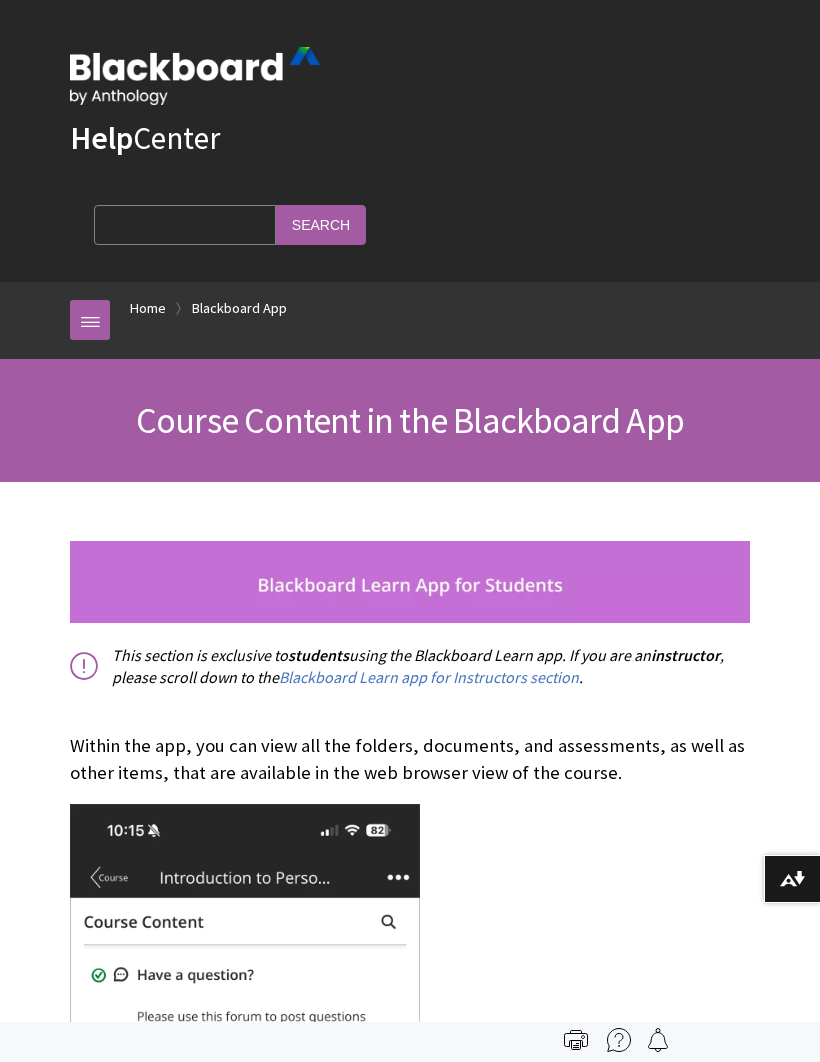 scroll, scrollTop: 0, scrollLeft: 0, axis: both 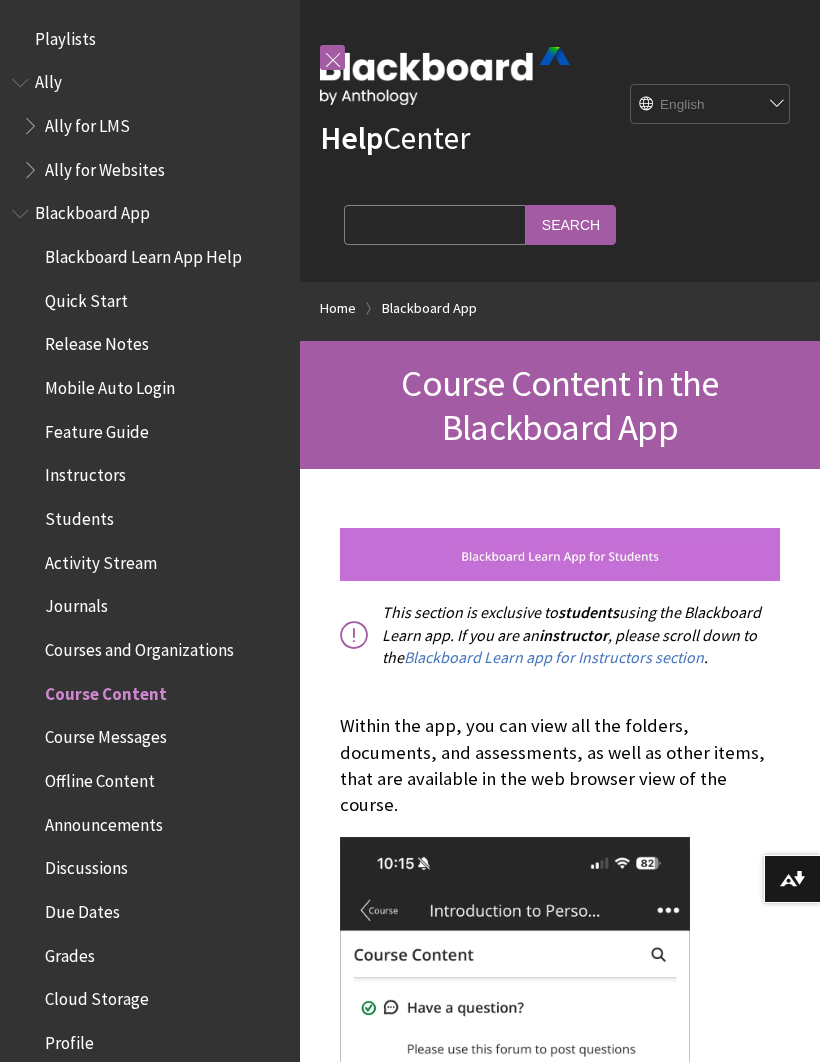 click at bounding box center (332, 57) 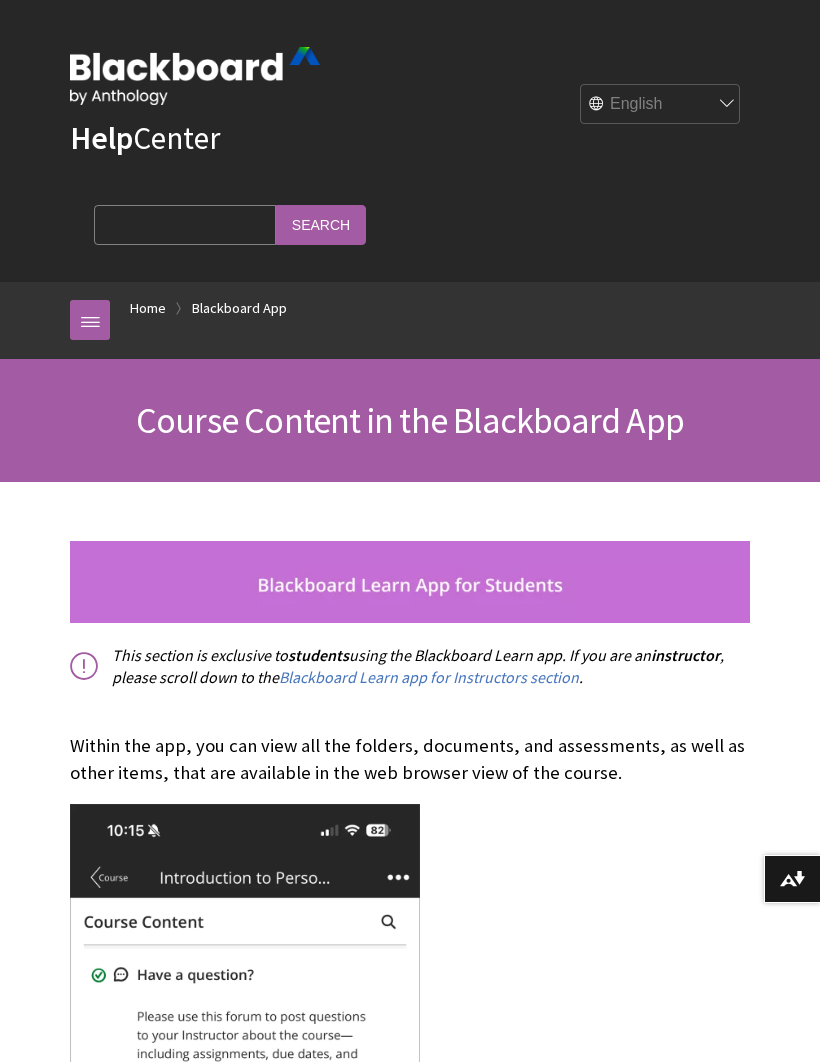 click on "Blackboard App" at bounding box center [239, 308] 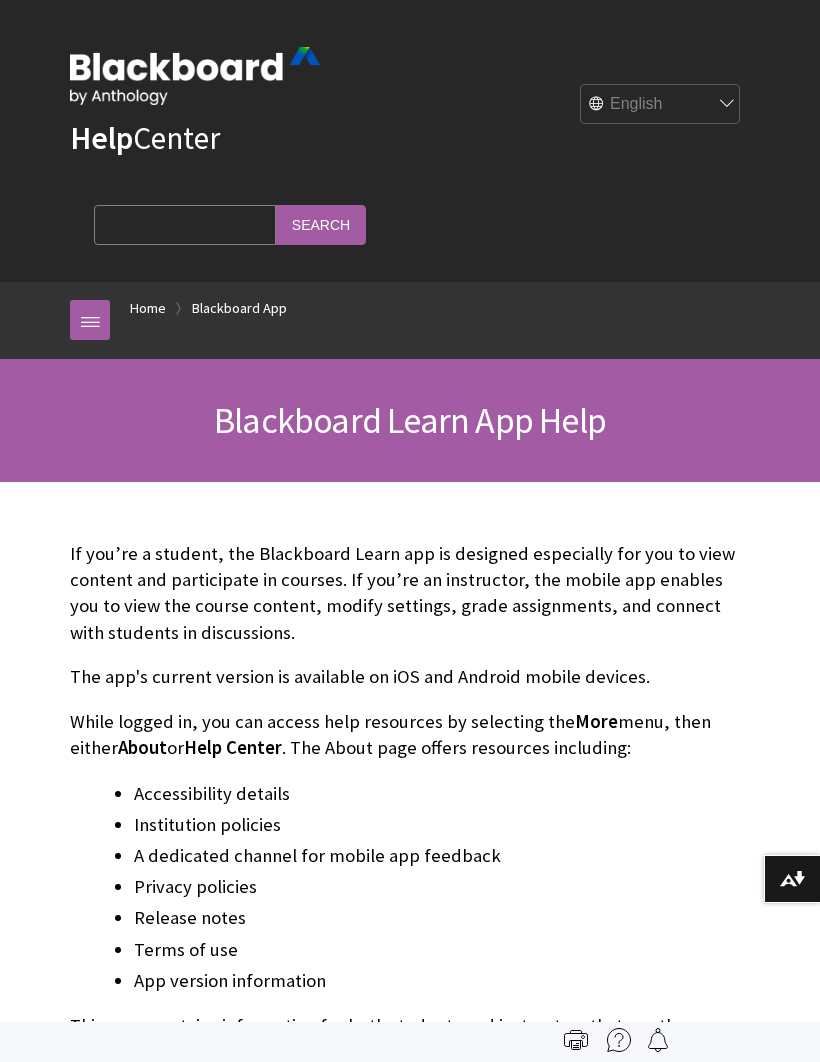 scroll, scrollTop: 0, scrollLeft: 0, axis: both 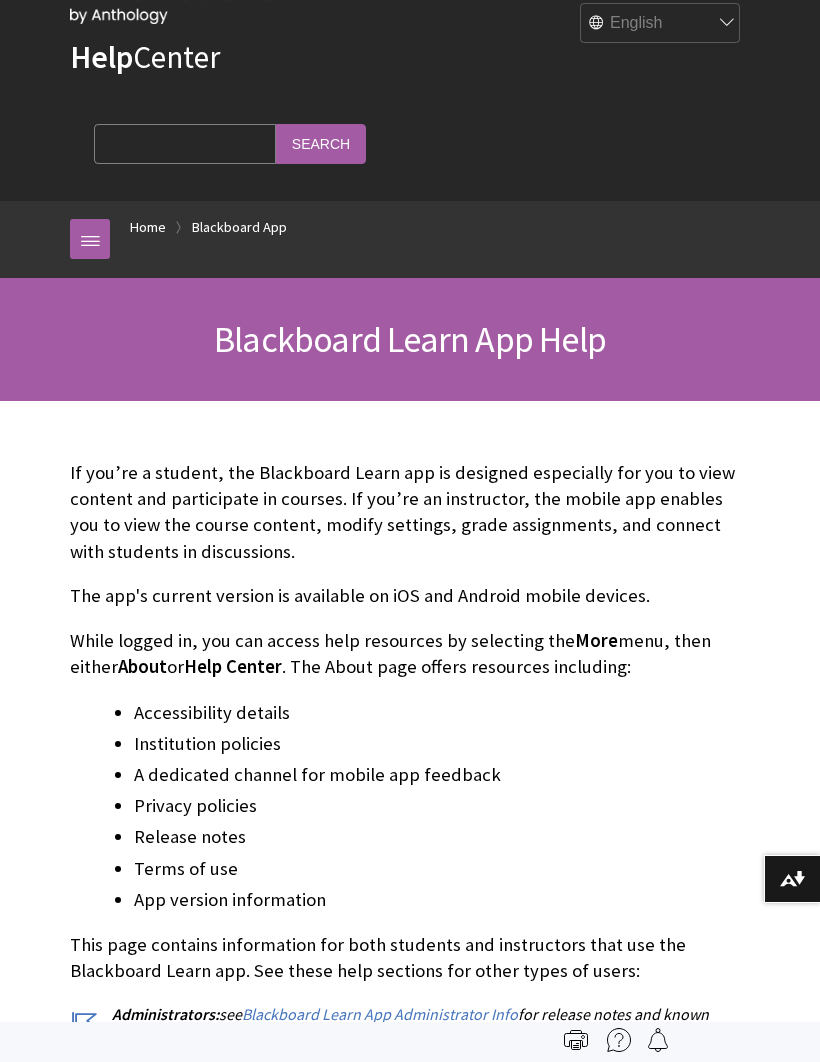 click on "Home" at bounding box center [148, 227] 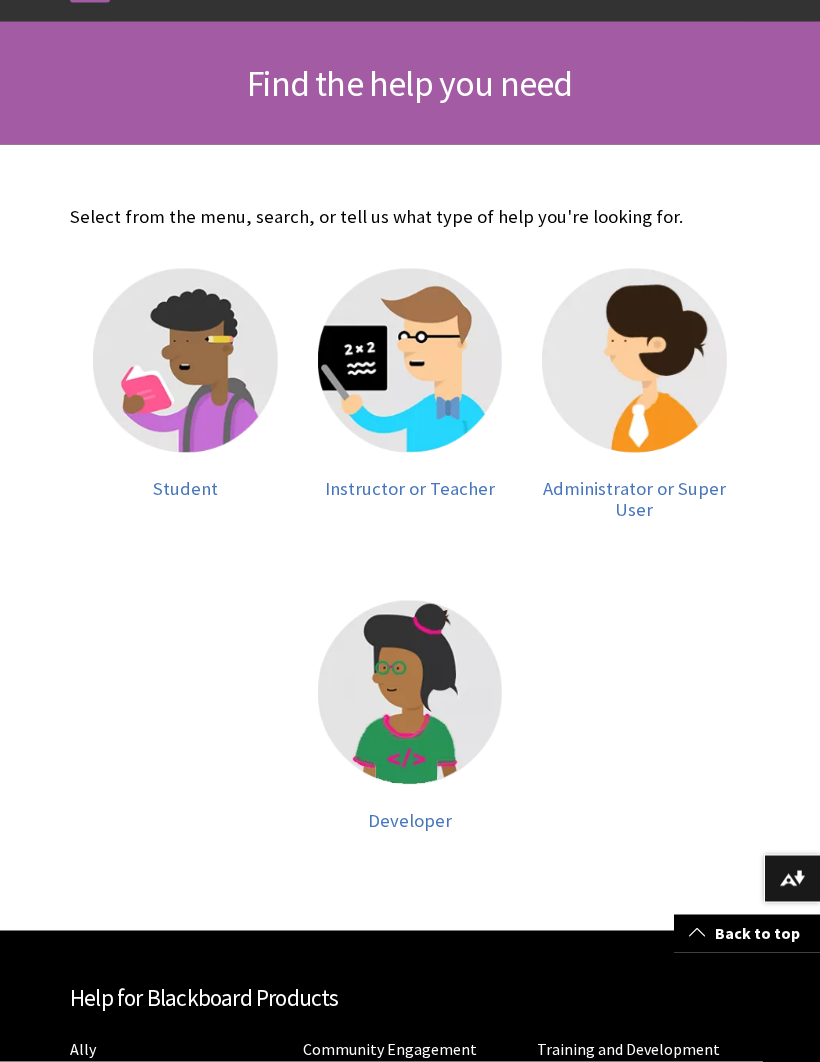scroll, scrollTop: 339, scrollLeft: 0, axis: vertical 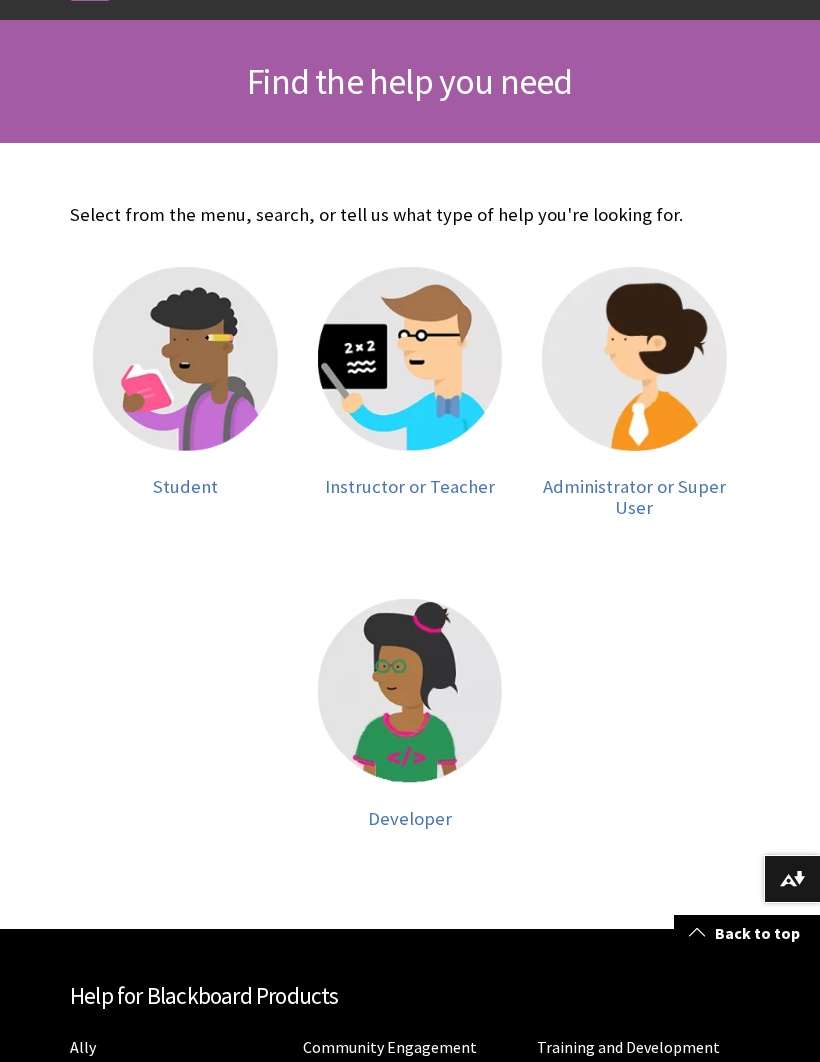 click at bounding box center (185, 359) 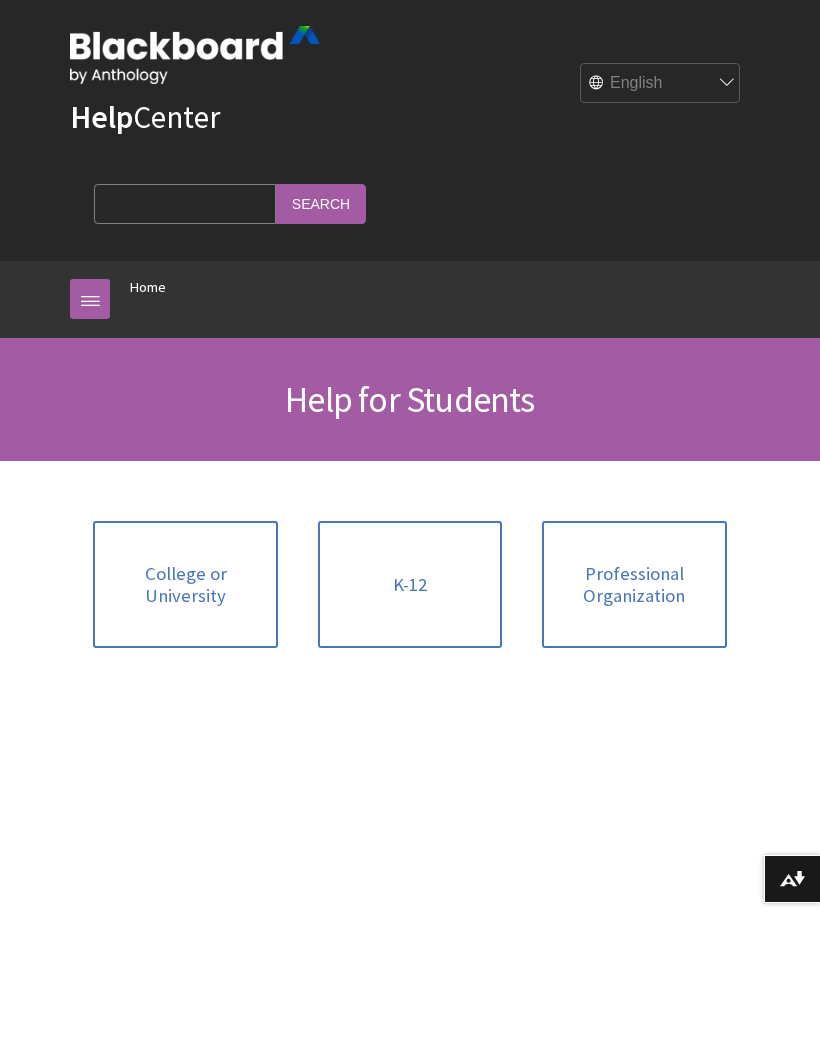 scroll, scrollTop: 26, scrollLeft: 0, axis: vertical 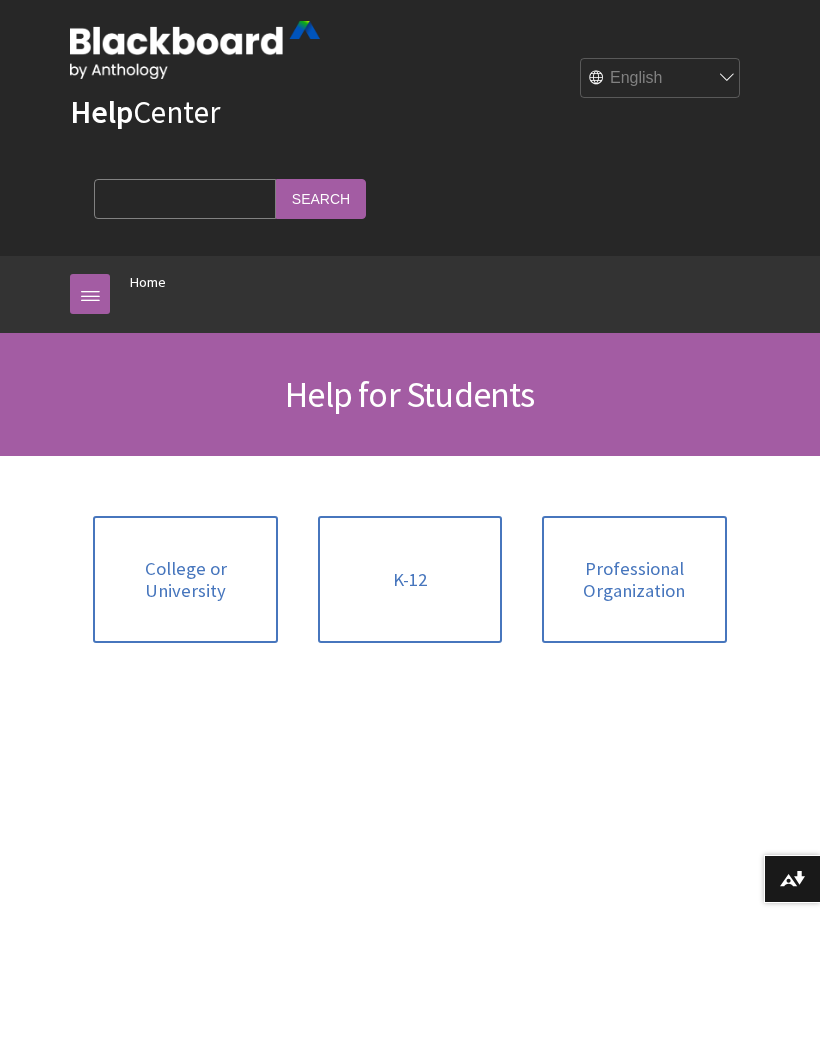 click on "College or University" at bounding box center [185, 579] 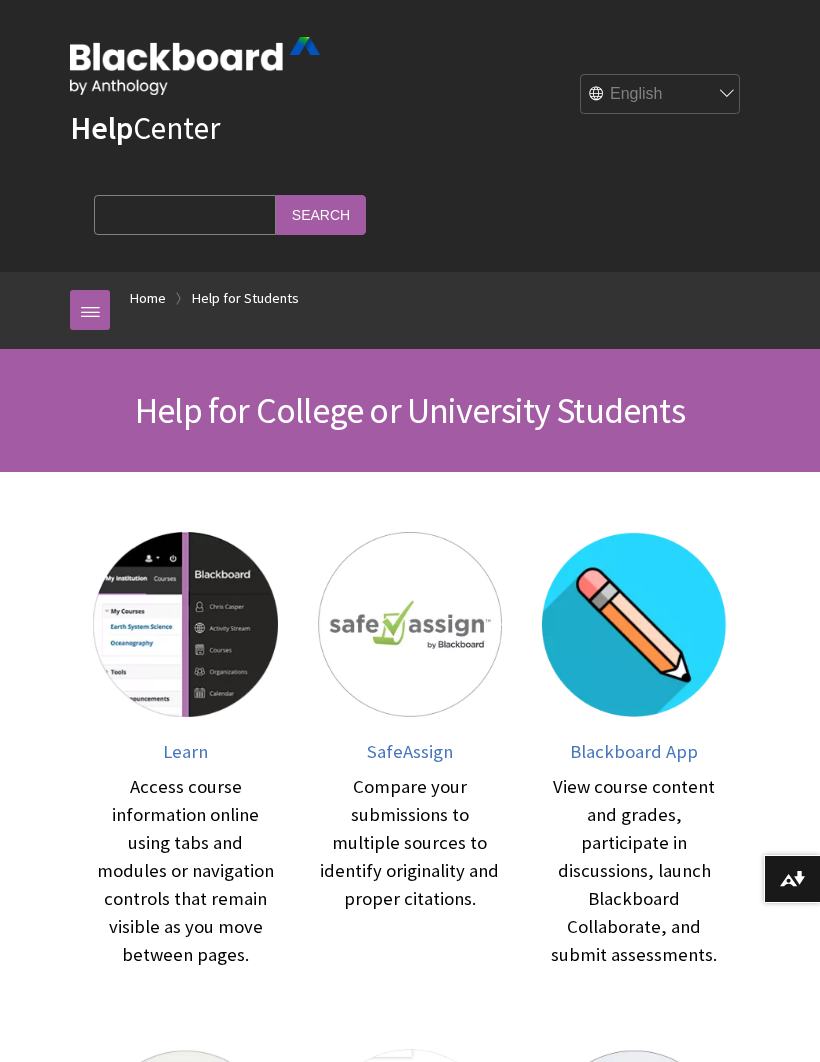 scroll, scrollTop: 0, scrollLeft: 0, axis: both 